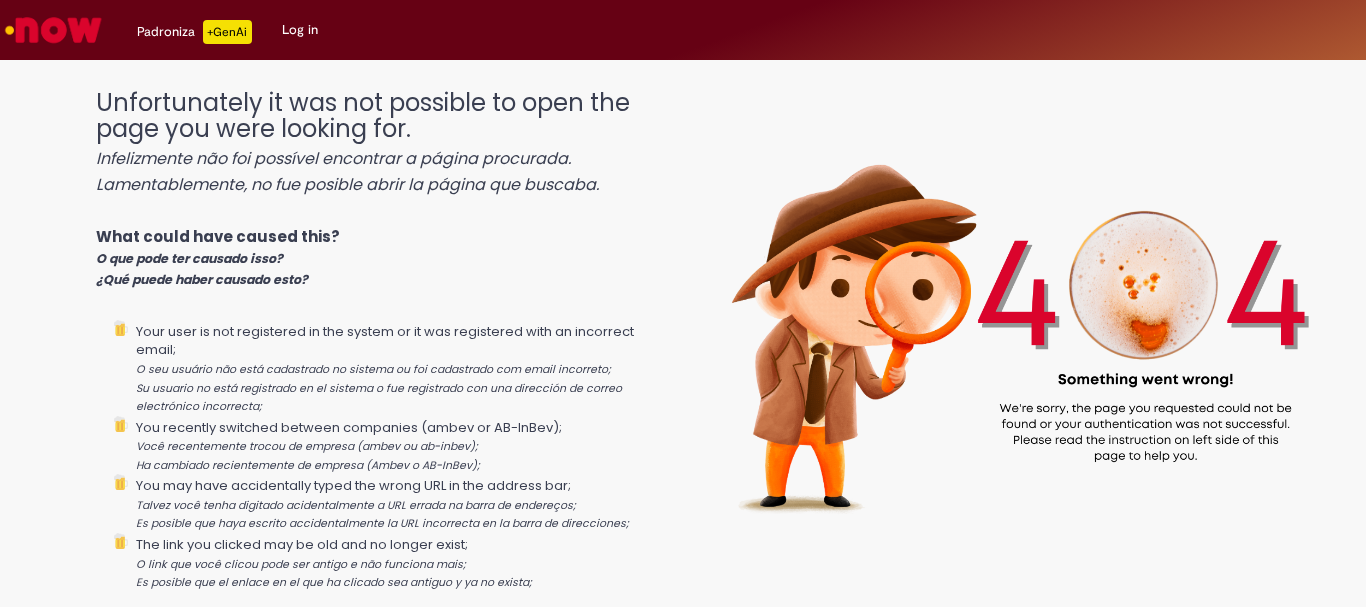 scroll, scrollTop: 0, scrollLeft: 0, axis: both 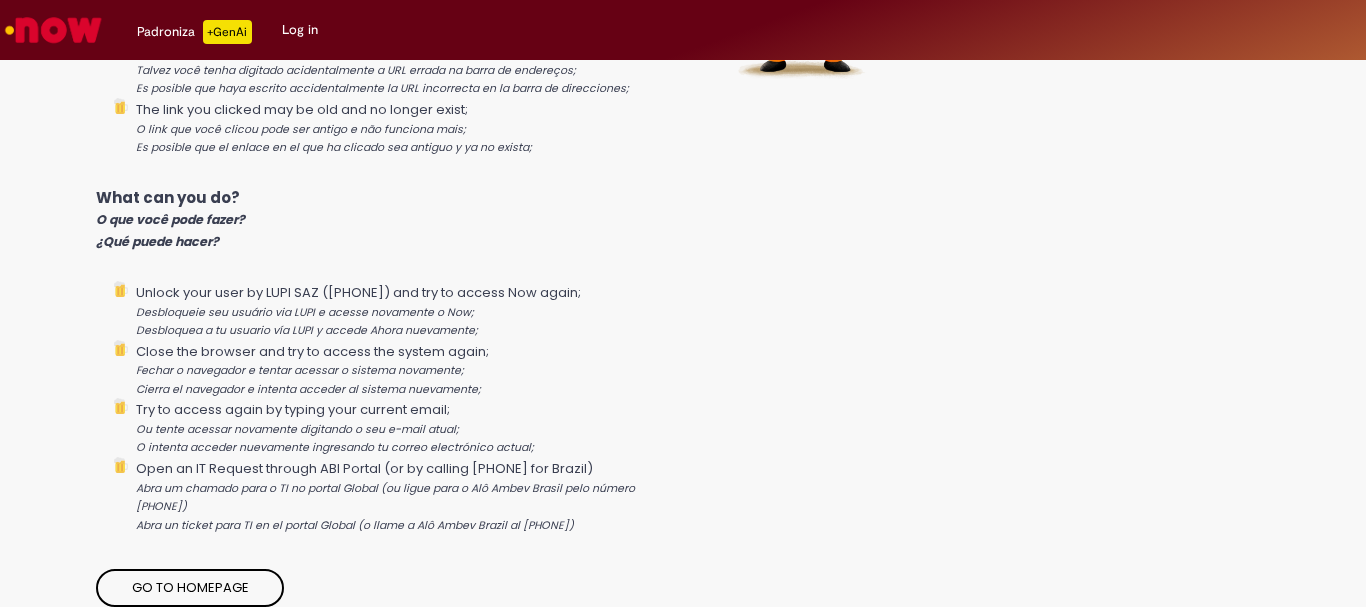 click on "Go to homepage" at bounding box center (190, 588) 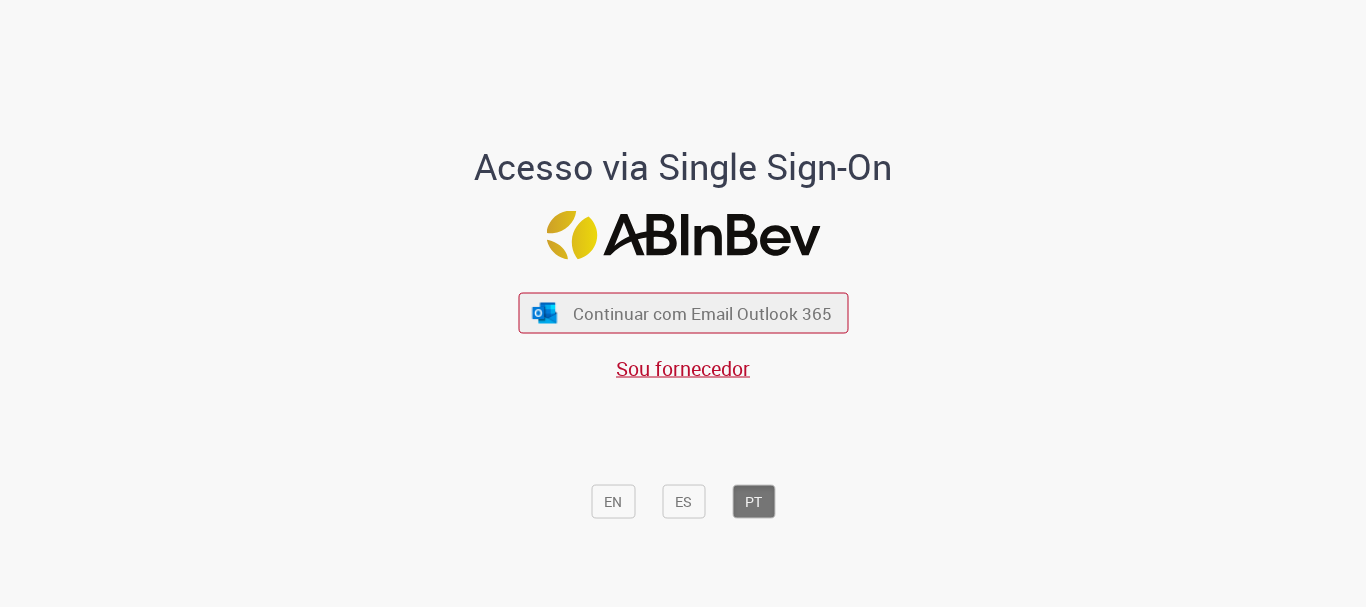 scroll, scrollTop: 0, scrollLeft: 0, axis: both 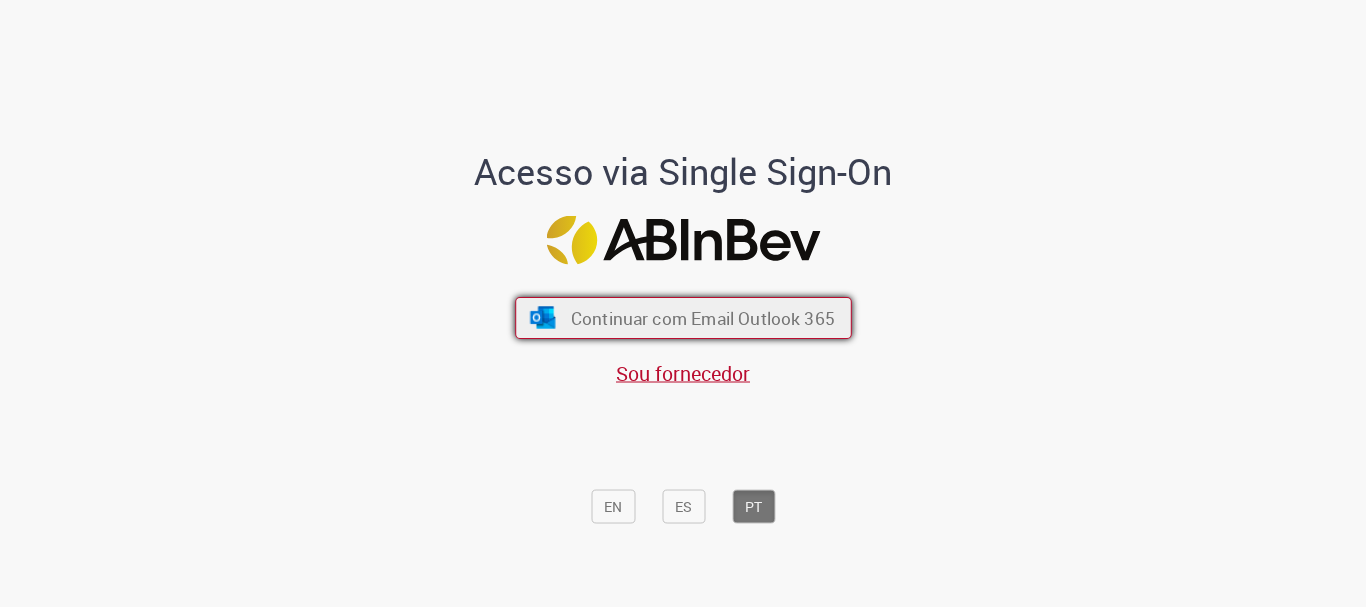 click on "Continuar com Email Outlook 365" at bounding box center (683, 318) 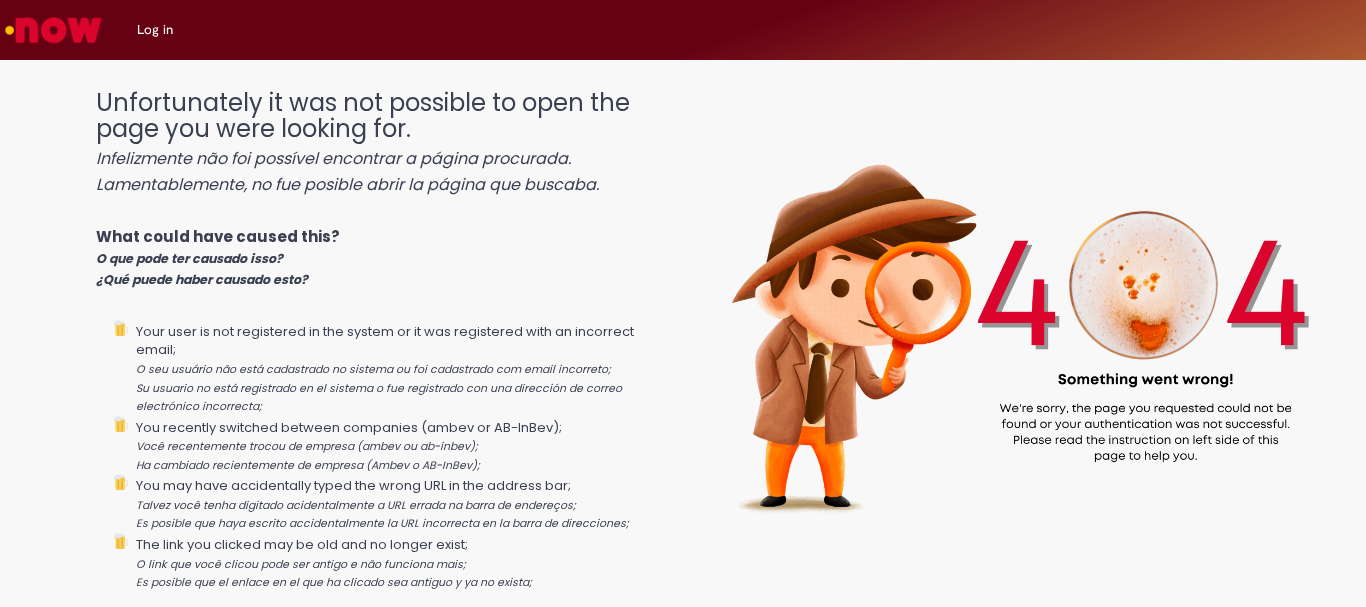 scroll, scrollTop: 0, scrollLeft: 0, axis: both 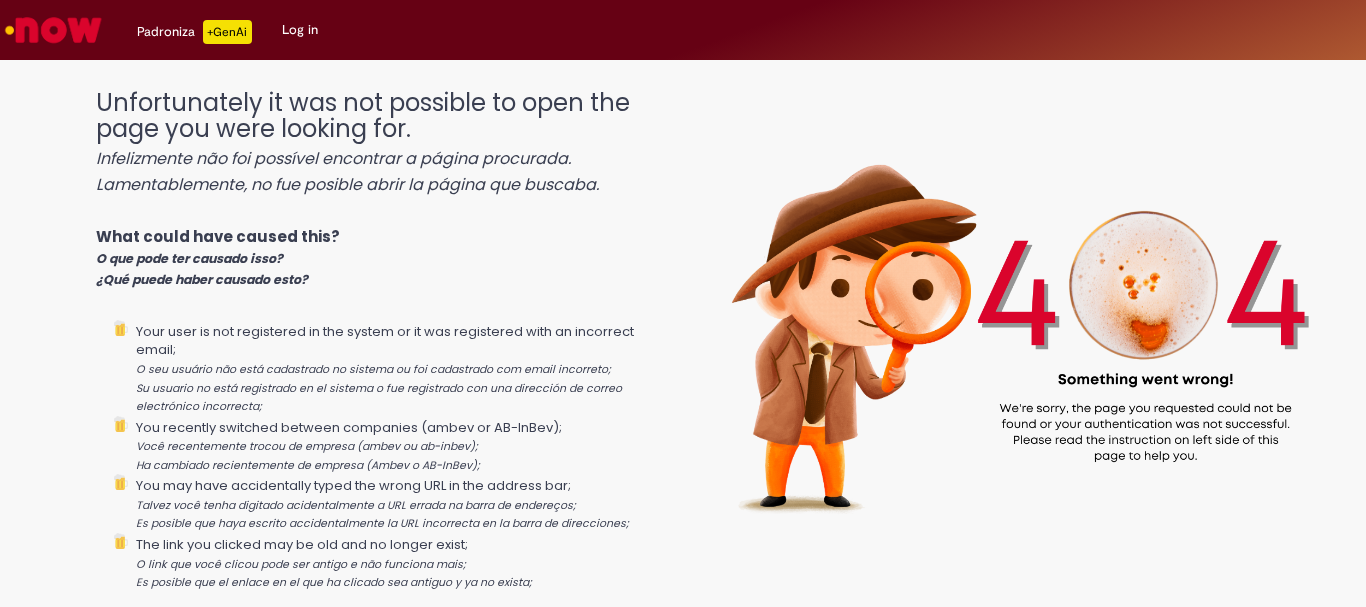 click on "Padroniza  +GenAi" at bounding box center (194, 30) 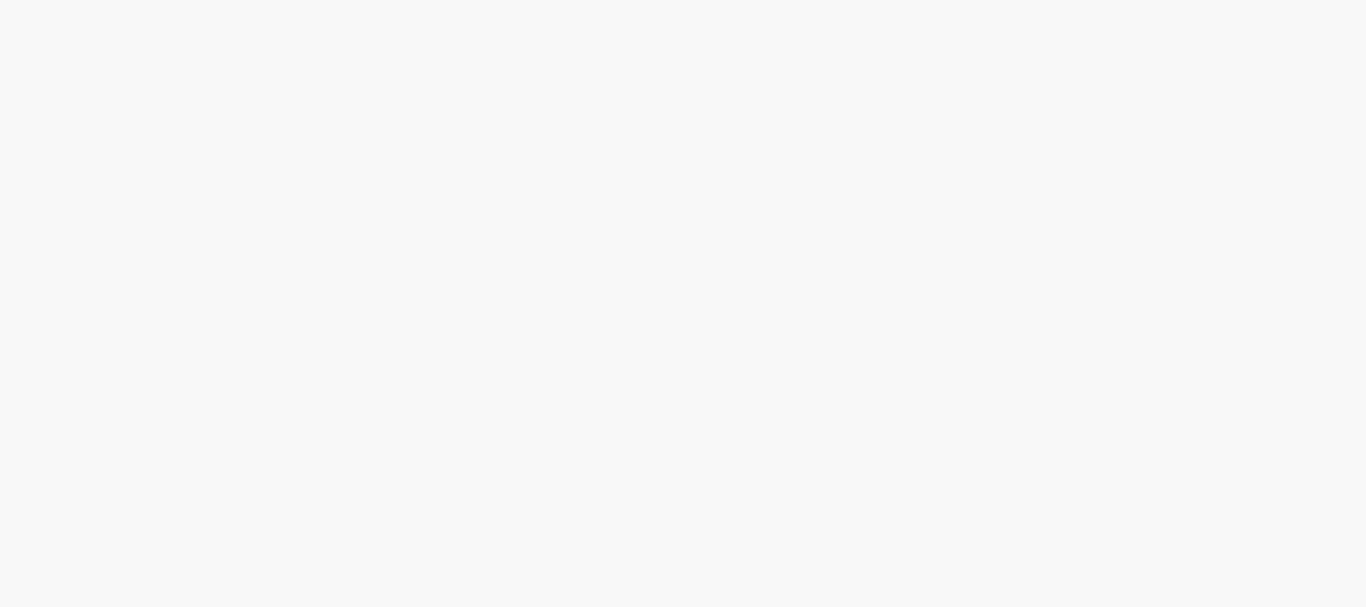 drag, startPoint x: 297, startPoint y: 20, endPoint x: 301, endPoint y: 37, distance: 17.464249 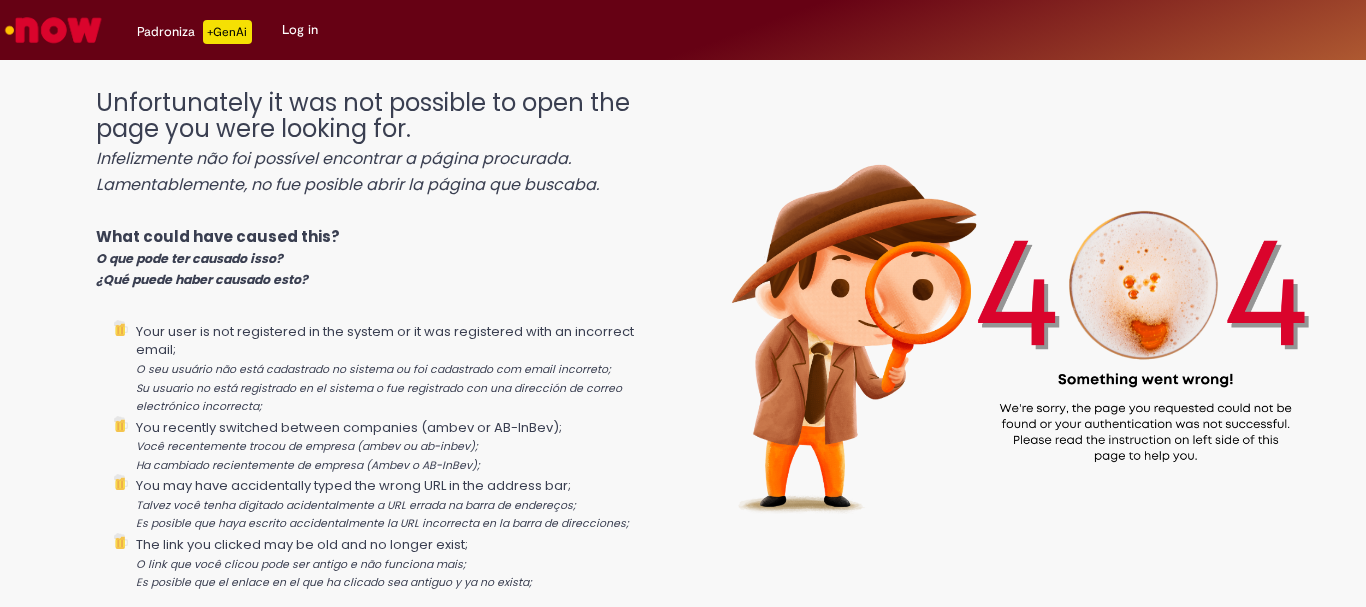 scroll, scrollTop: 0, scrollLeft: 0, axis: both 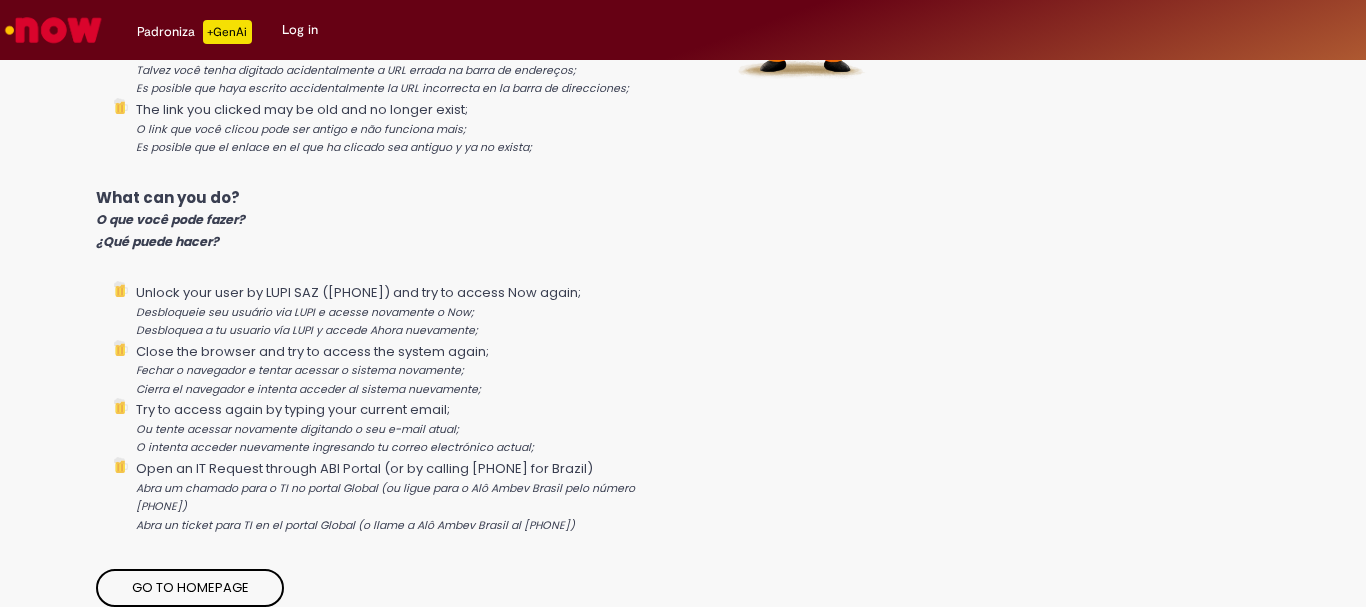 click on "Go to homepage" at bounding box center (190, 588) 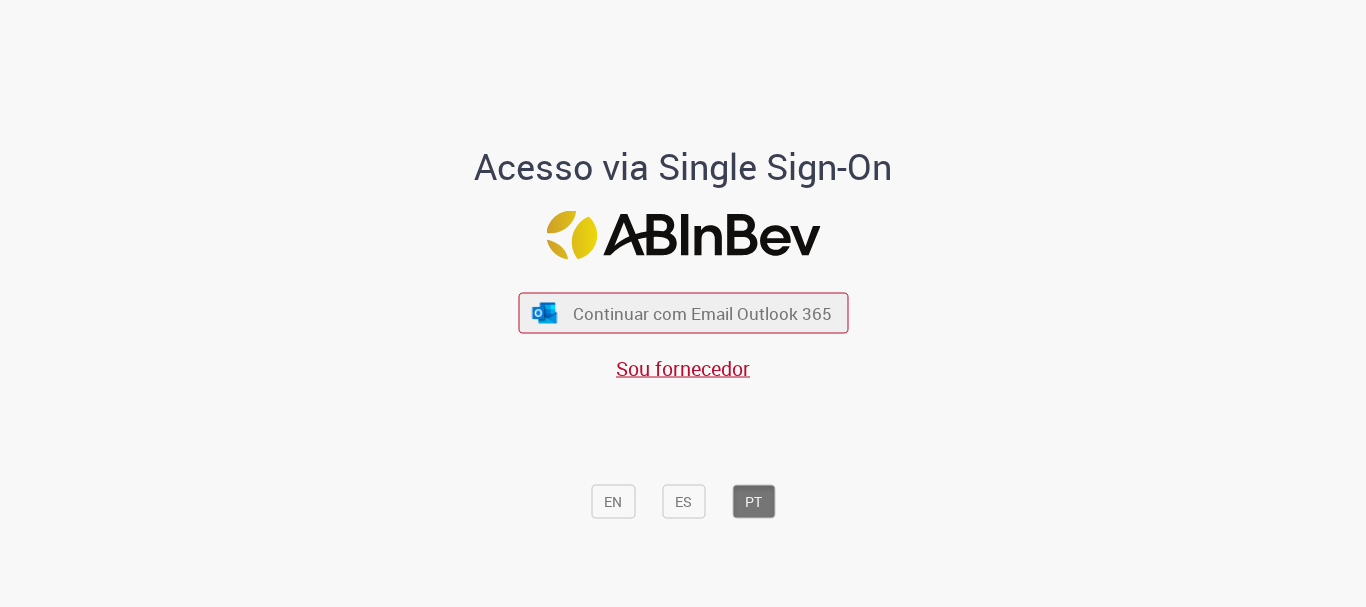 scroll, scrollTop: 0, scrollLeft: 0, axis: both 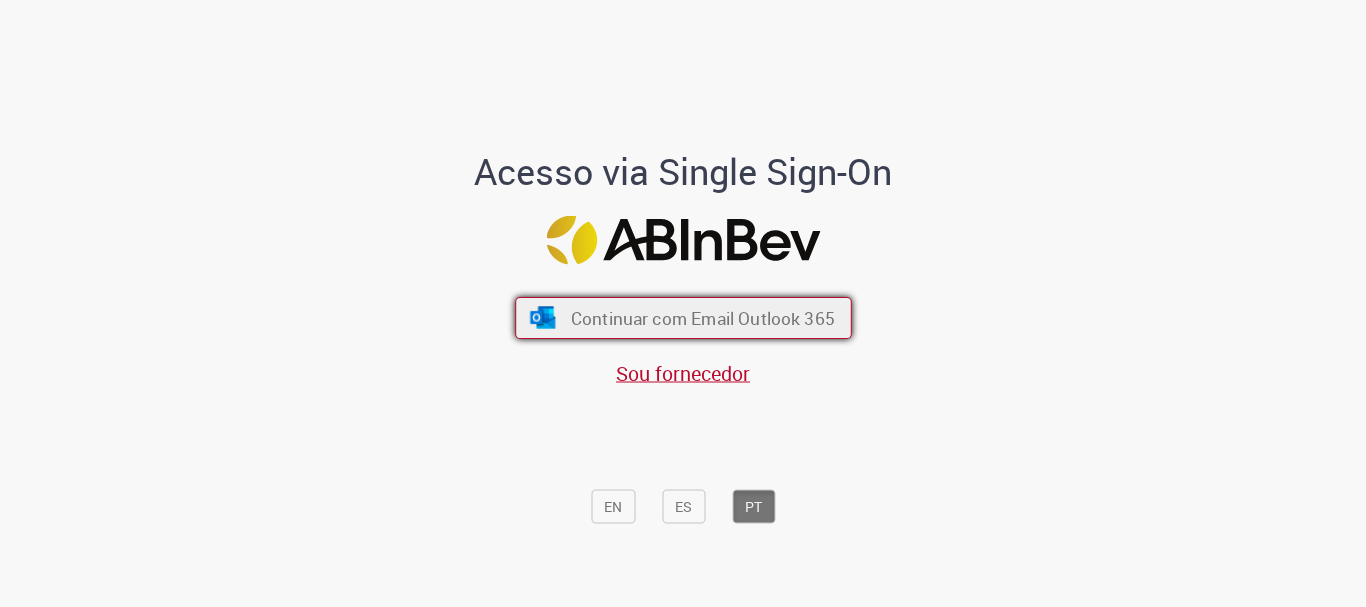click on "Continuar com Email Outlook 365" at bounding box center (702, 318) 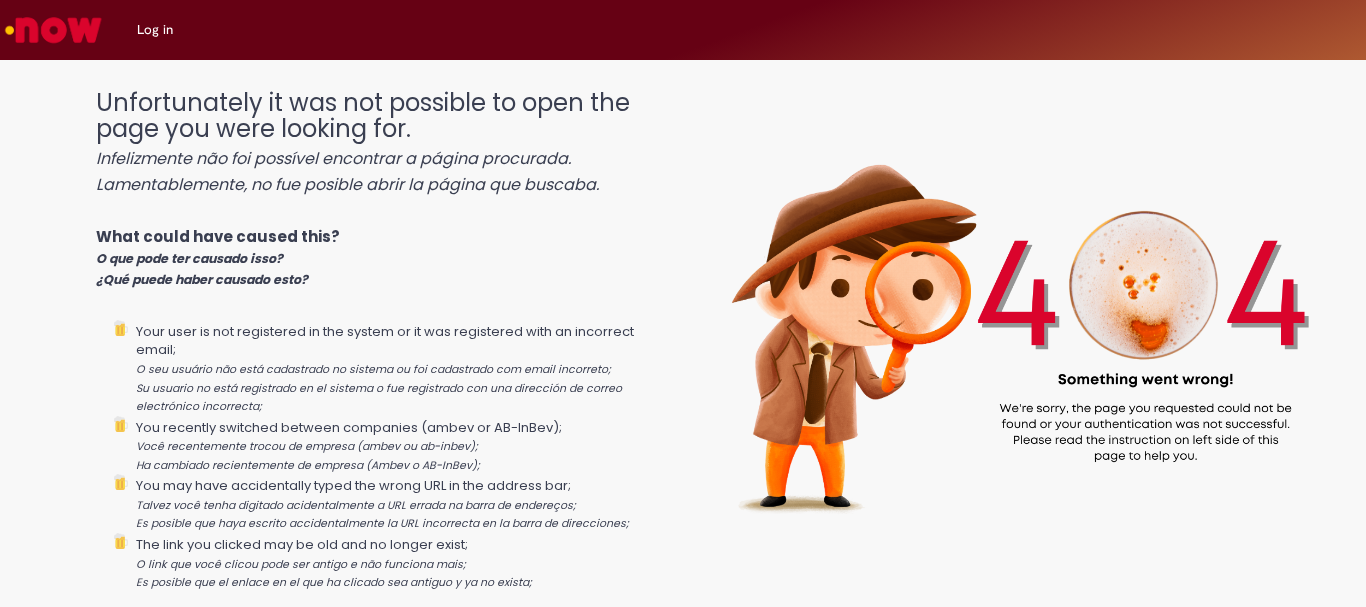 scroll, scrollTop: 0, scrollLeft: 0, axis: both 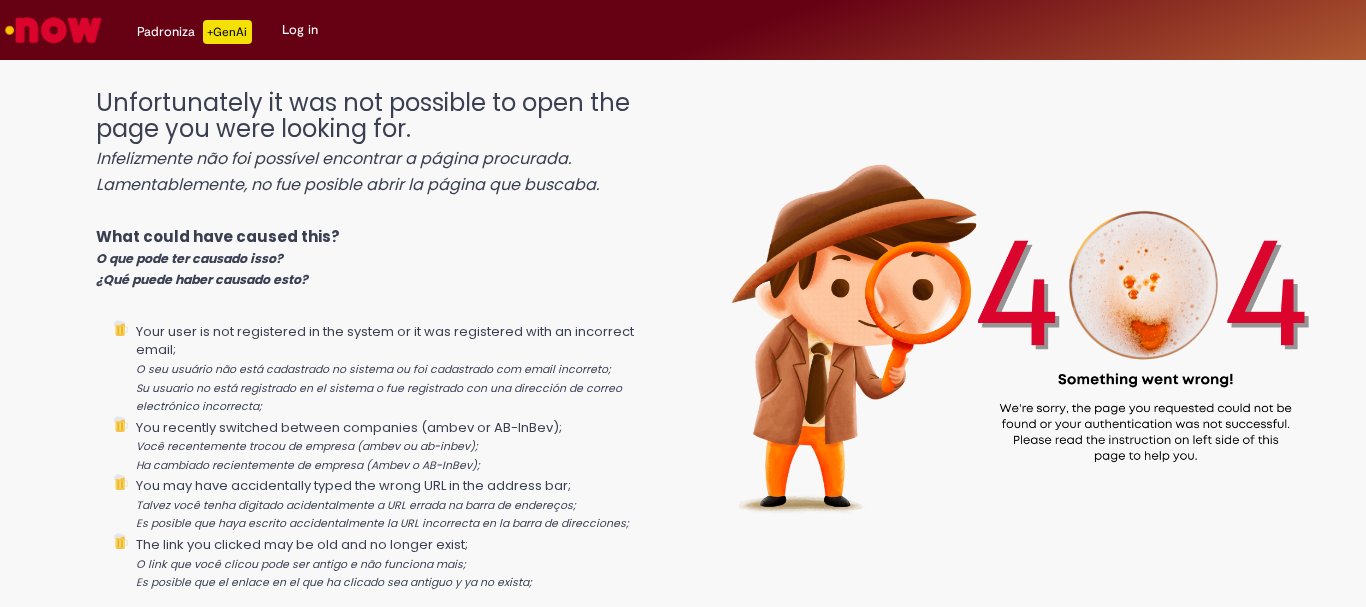 click at bounding box center (53, 30) 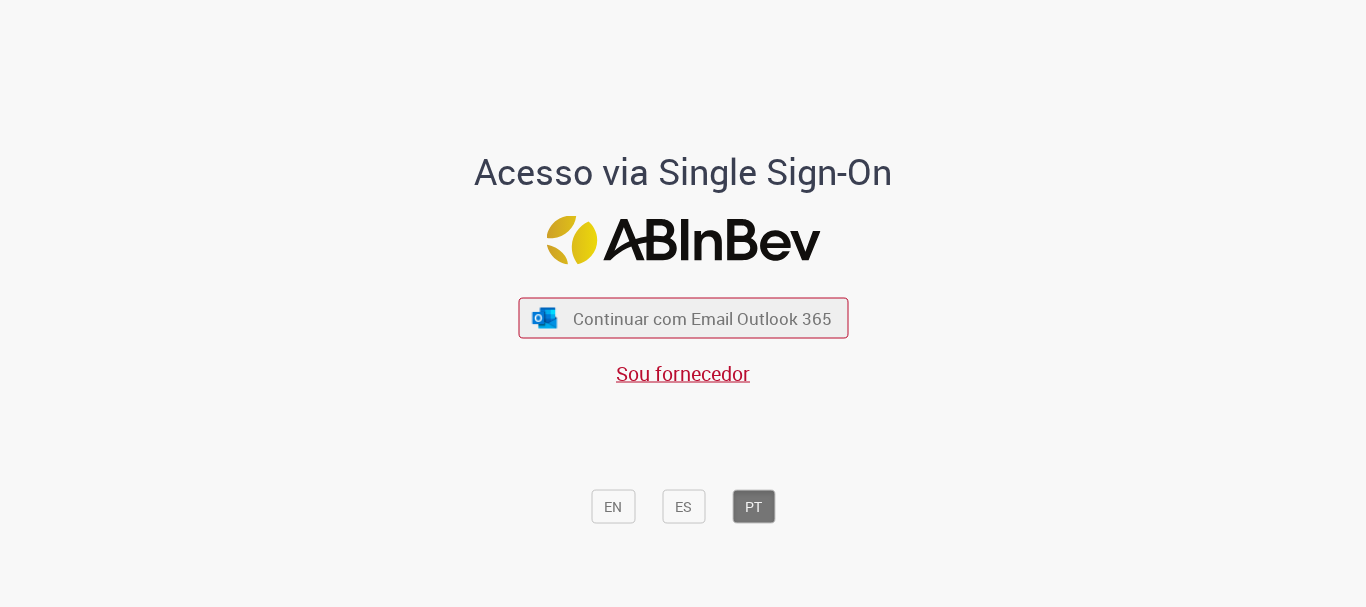 scroll, scrollTop: 0, scrollLeft: 0, axis: both 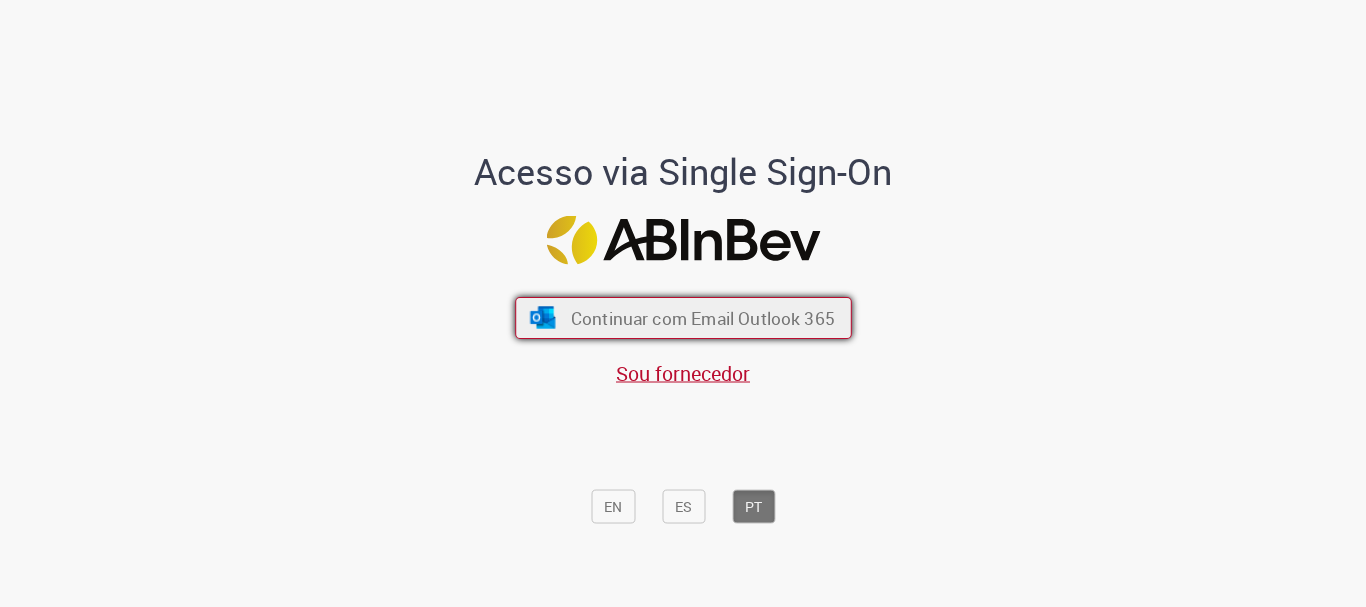 click on "Continuar com Email Outlook 365" at bounding box center [683, 318] 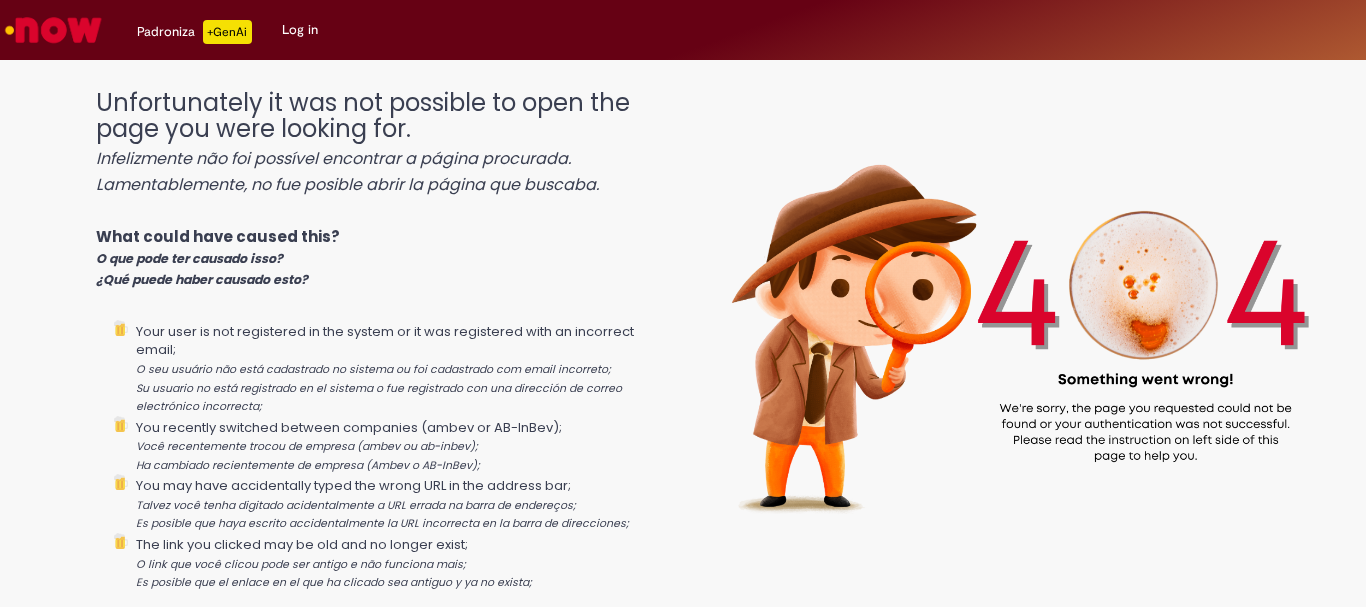 scroll, scrollTop: 0, scrollLeft: 0, axis: both 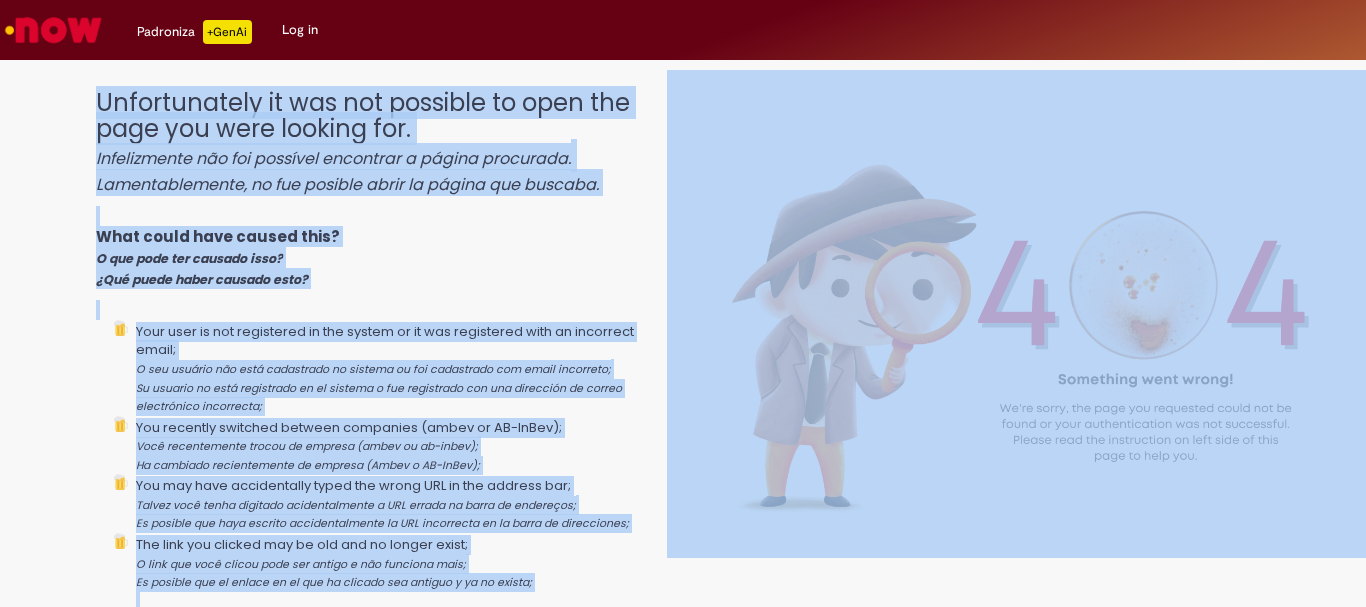 drag, startPoint x: 91, startPoint y: 104, endPoint x: 682, endPoint y: 197, distance: 598.2725 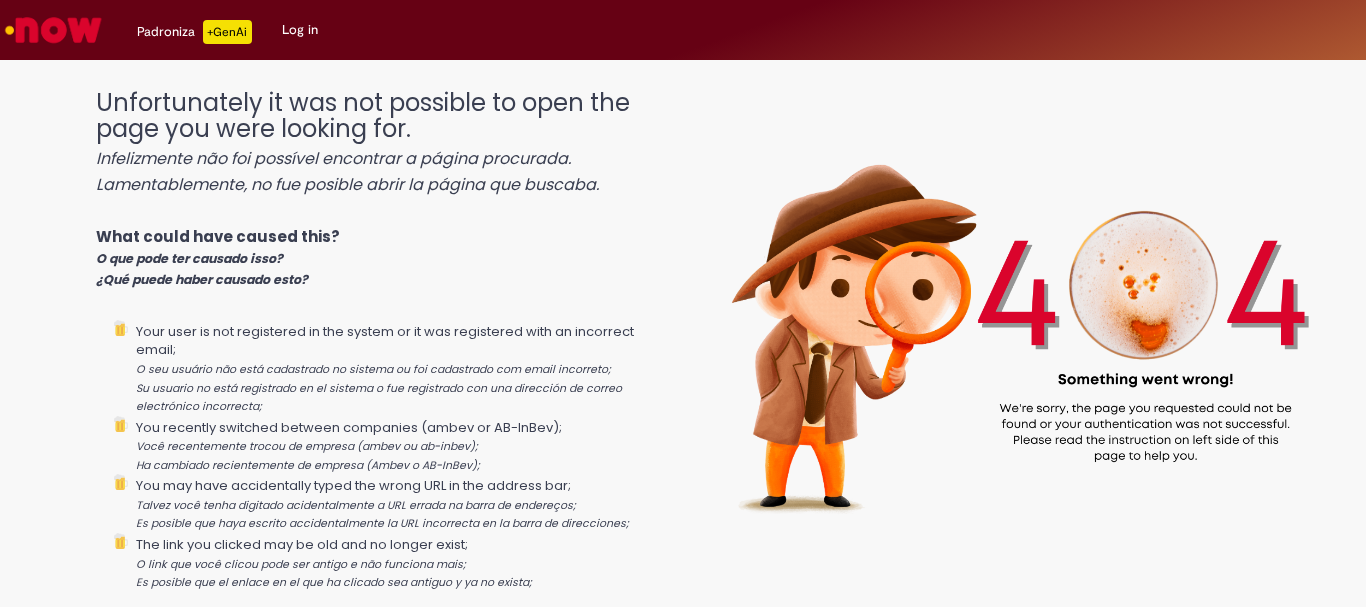 click on "Lamentablemente, no fue posible abrir la página que buscaba." at bounding box center [347, 184] 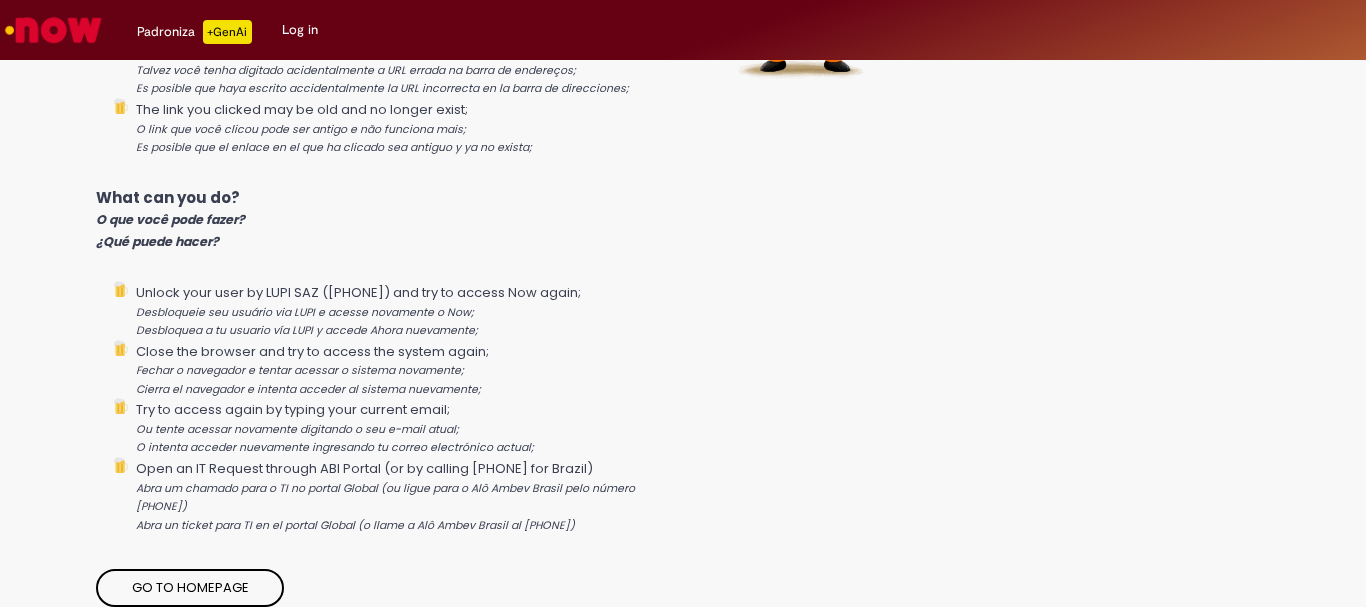 scroll, scrollTop: 0, scrollLeft: 0, axis: both 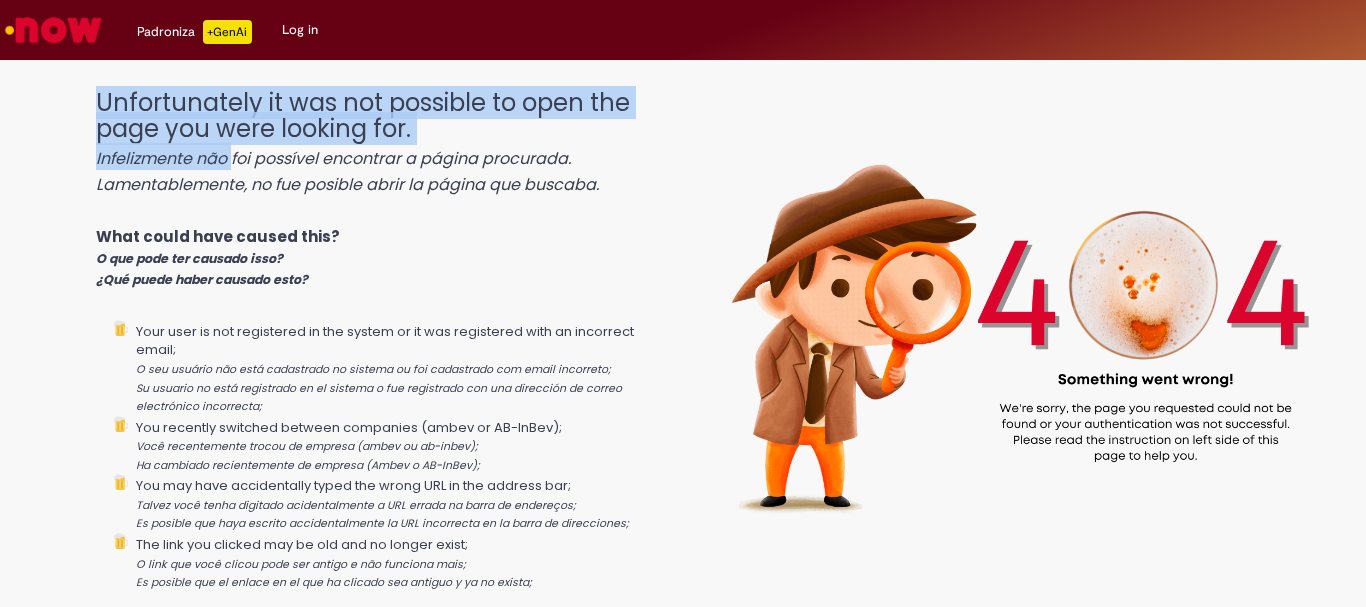 drag, startPoint x: 100, startPoint y: 74, endPoint x: 231, endPoint y: 155, distance: 154.01949 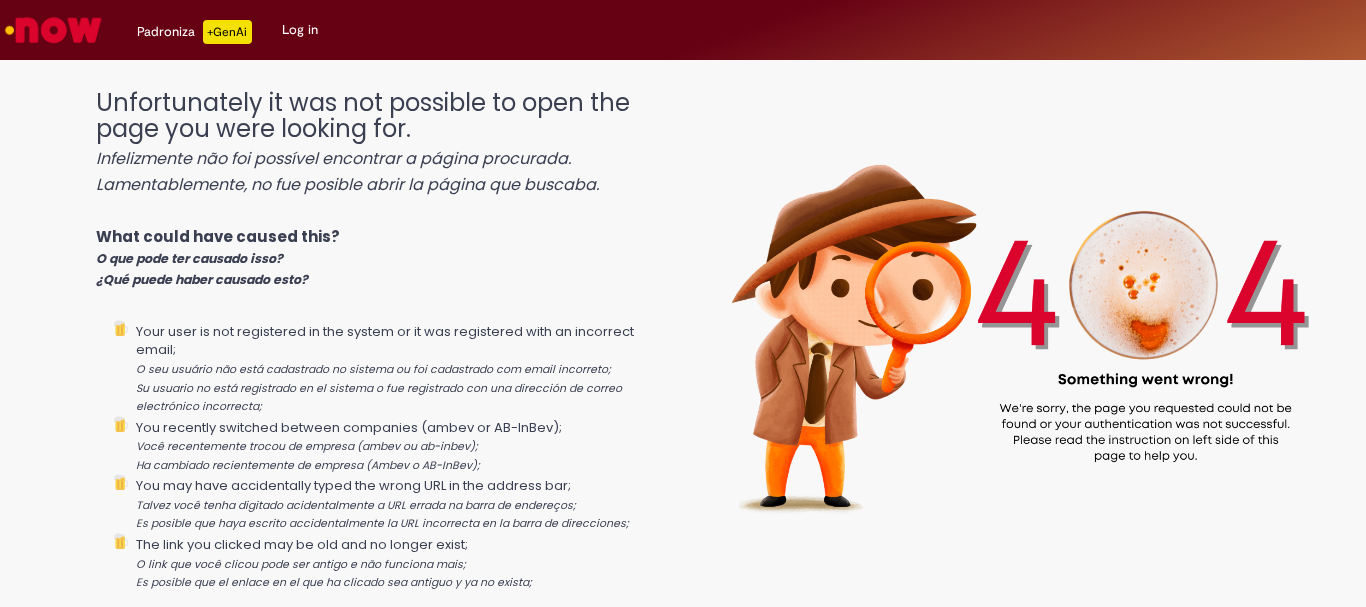 click on "What could have caused this? O que pode ter causado isso? ¿Qué puede haber causado esto?" at bounding box center (382, 258) 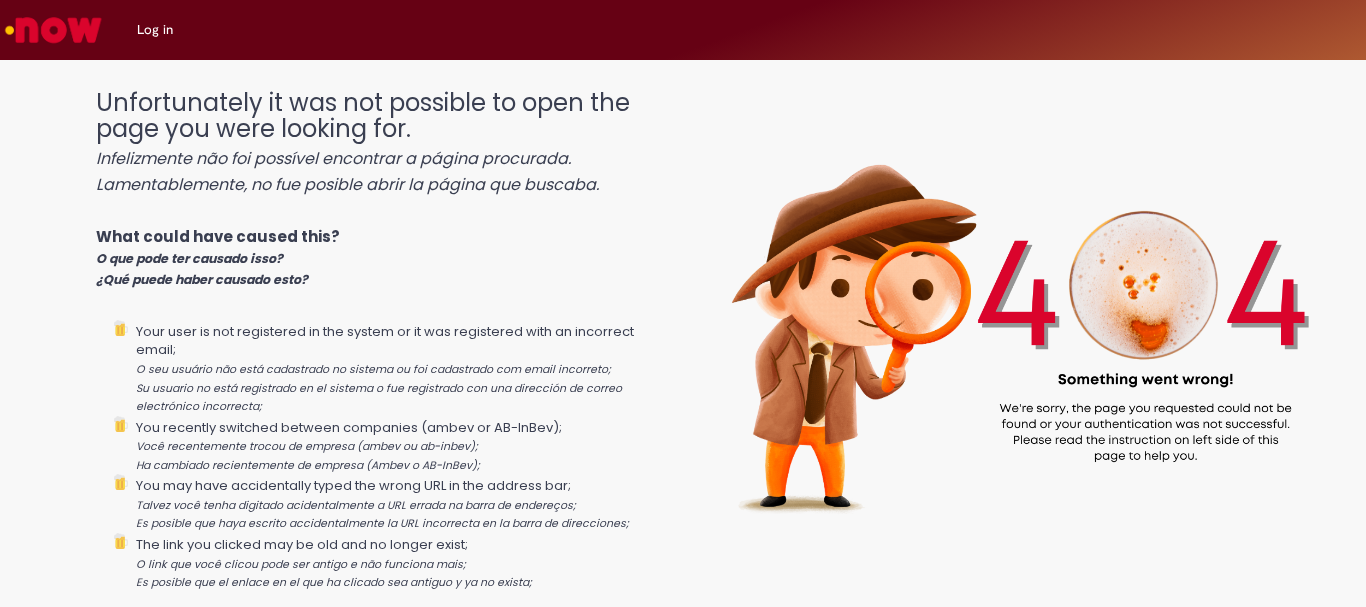 scroll, scrollTop: 0, scrollLeft: 0, axis: both 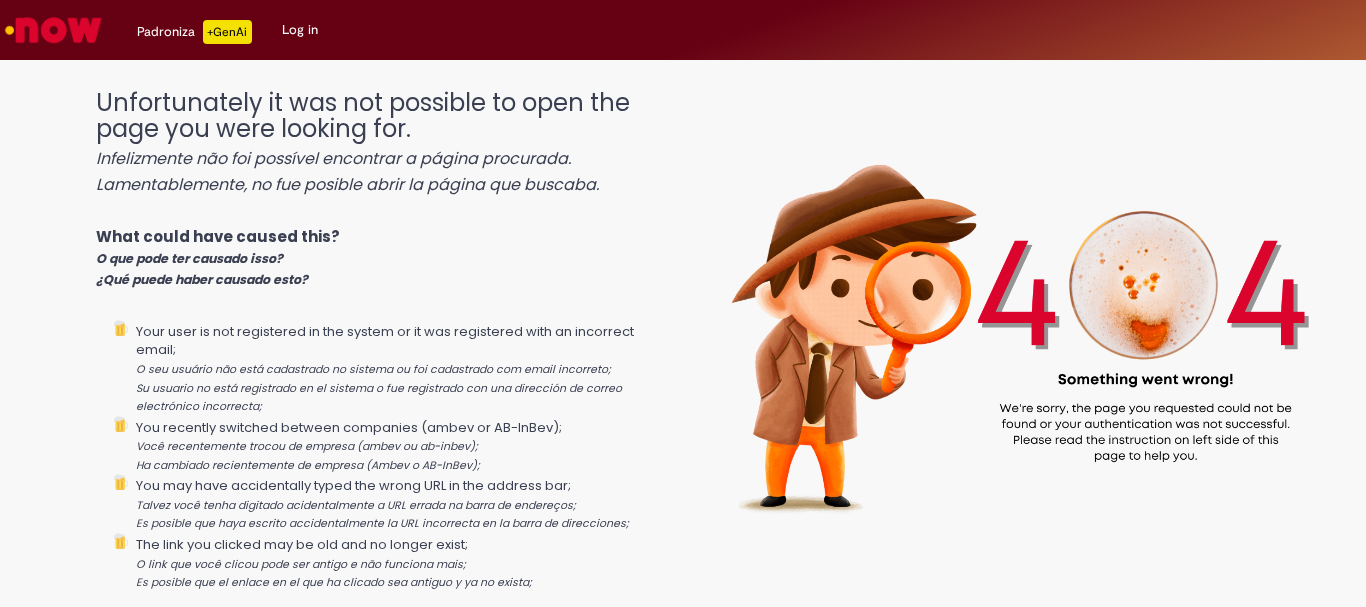drag, startPoint x: 216, startPoint y: 136, endPoint x: 235, endPoint y: 135, distance: 19.026299 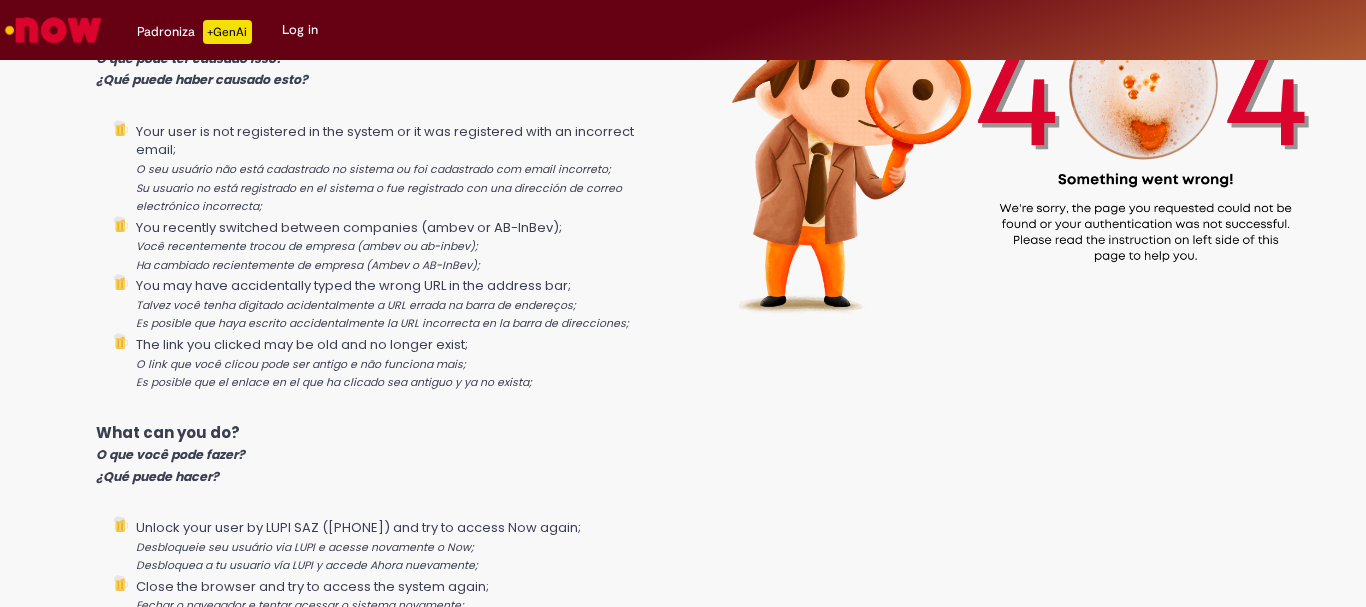 scroll, scrollTop: 0, scrollLeft: 0, axis: both 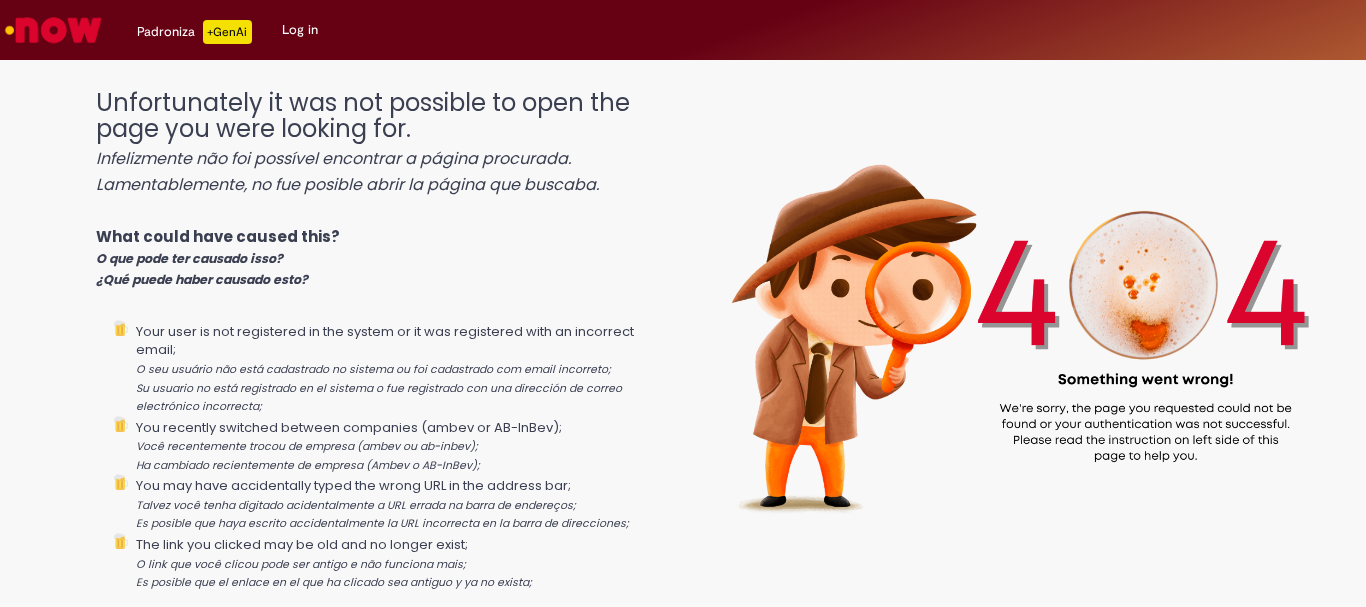 click at bounding box center [53, 30] 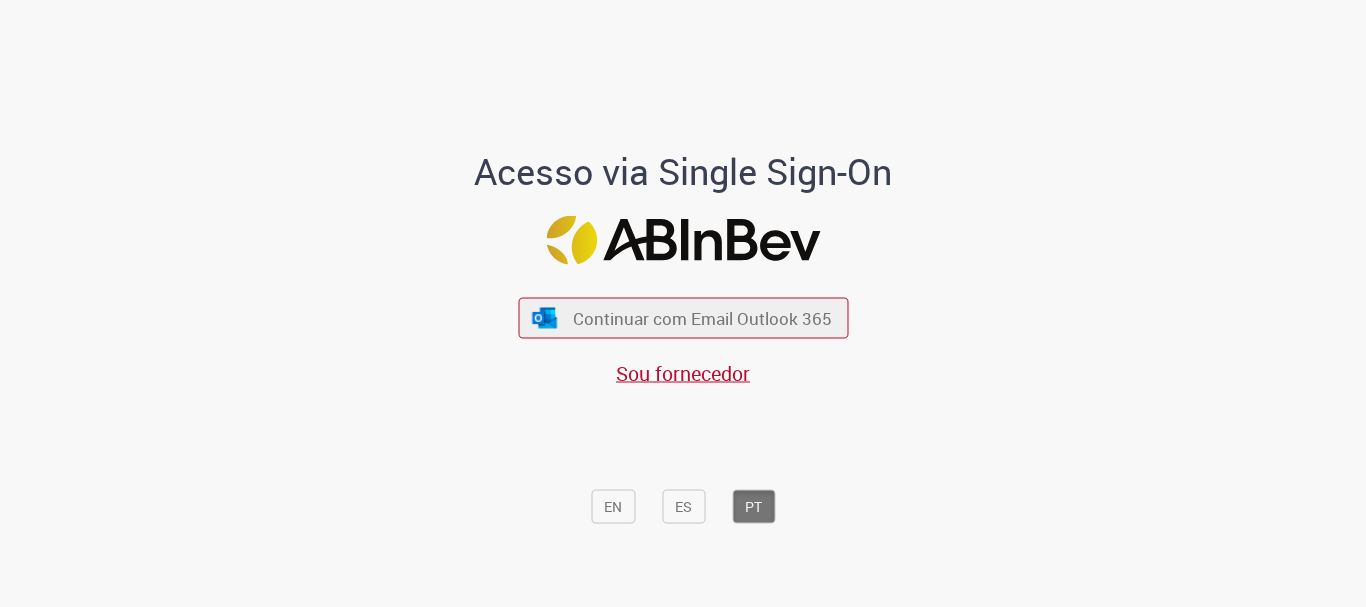 scroll, scrollTop: 0, scrollLeft: 0, axis: both 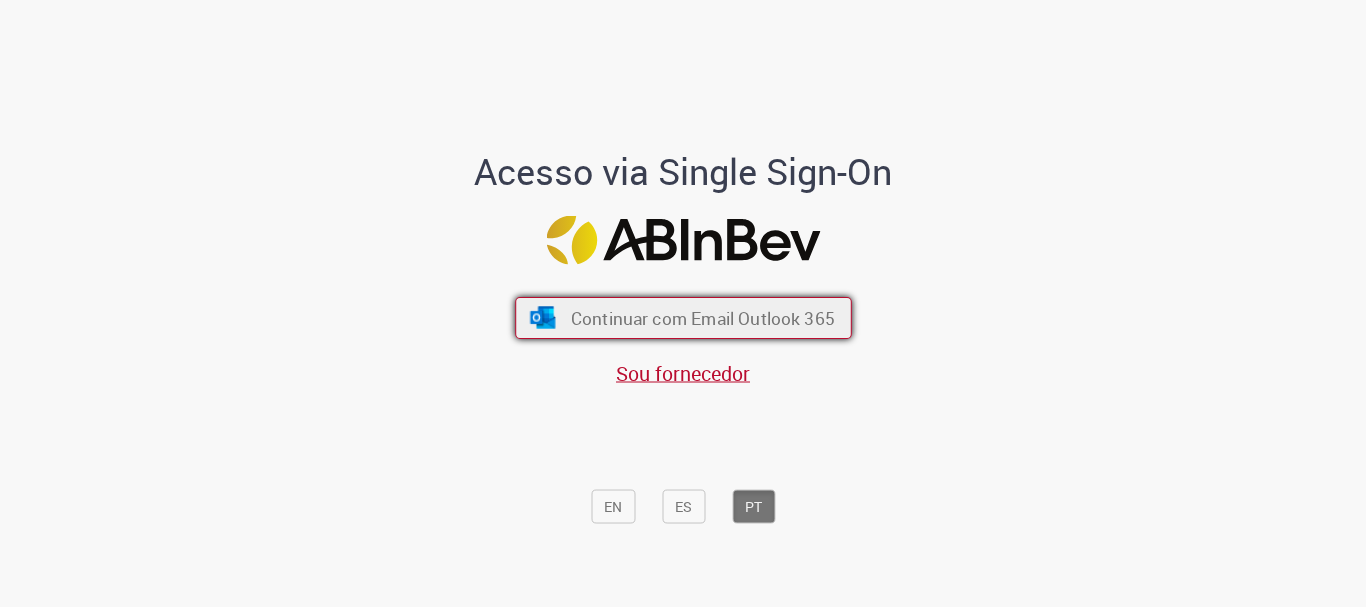 click on "Continuar com Email Outlook 365" at bounding box center (702, 318) 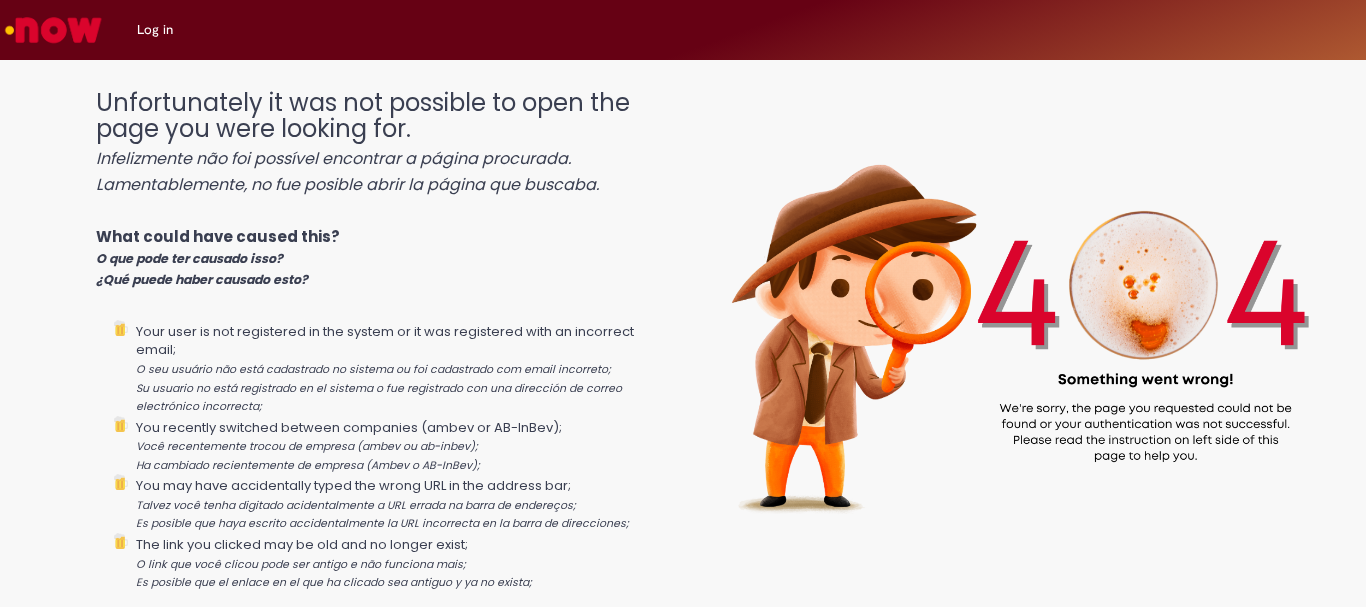 scroll, scrollTop: 0, scrollLeft: 0, axis: both 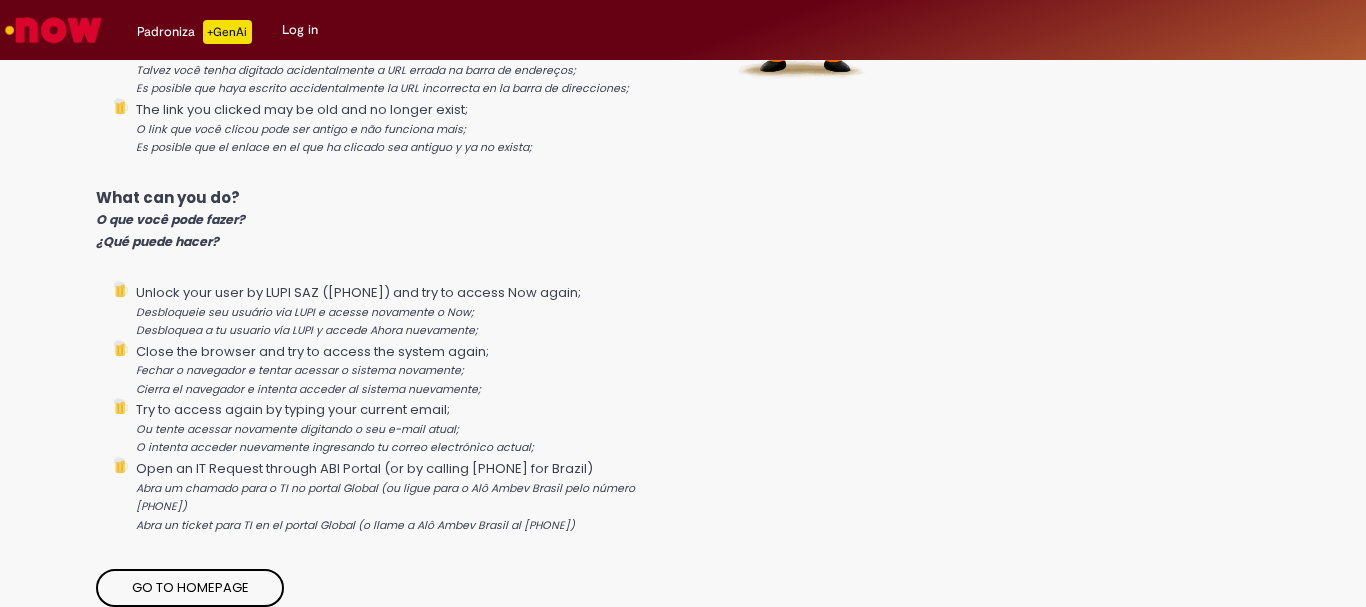 click on "Go to homepage" at bounding box center (190, 588) 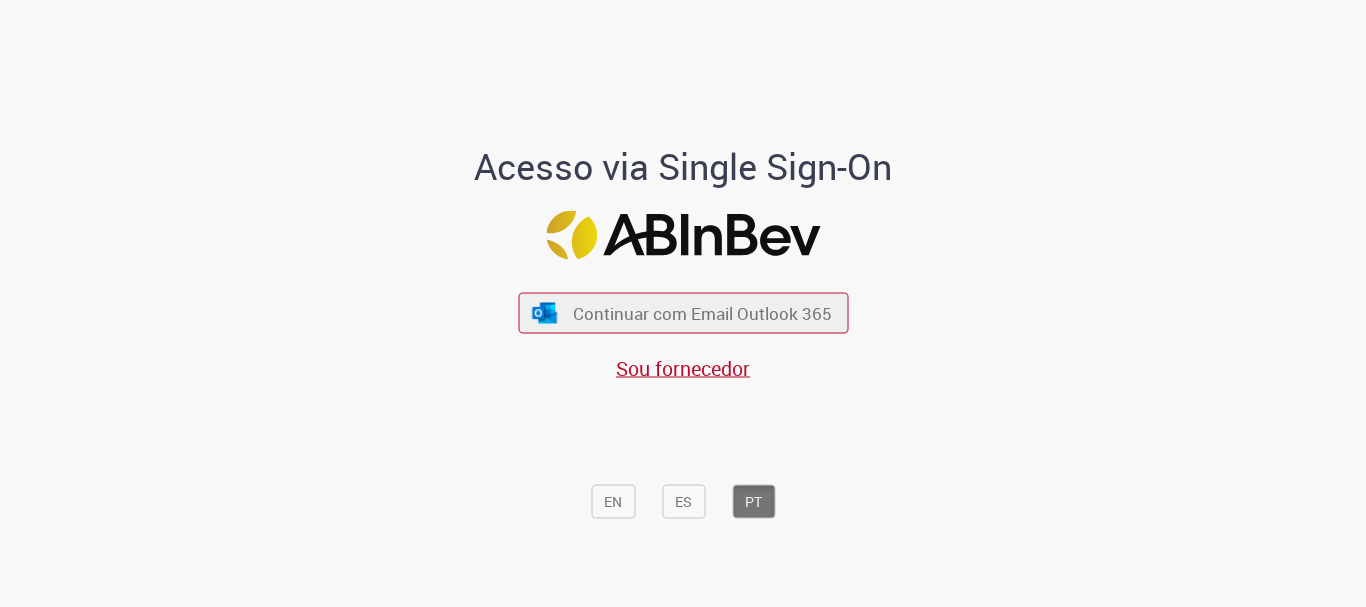 scroll, scrollTop: 0, scrollLeft: 0, axis: both 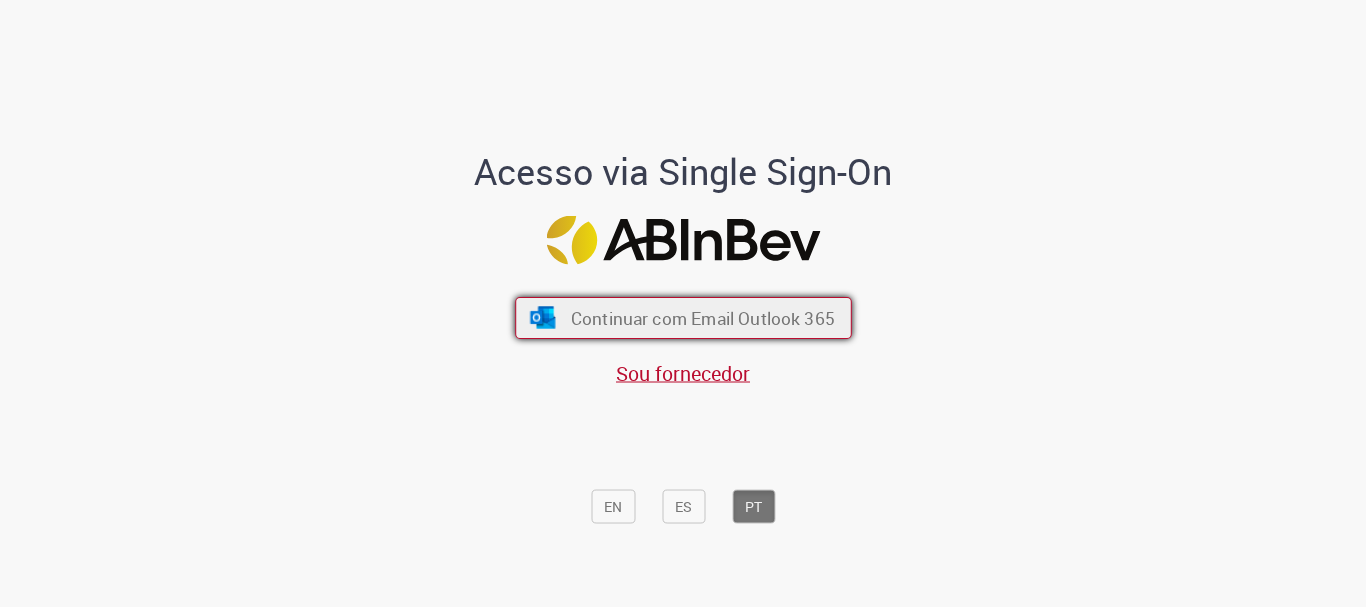 click on "Continuar com Email Outlook 365" at bounding box center [683, 318] 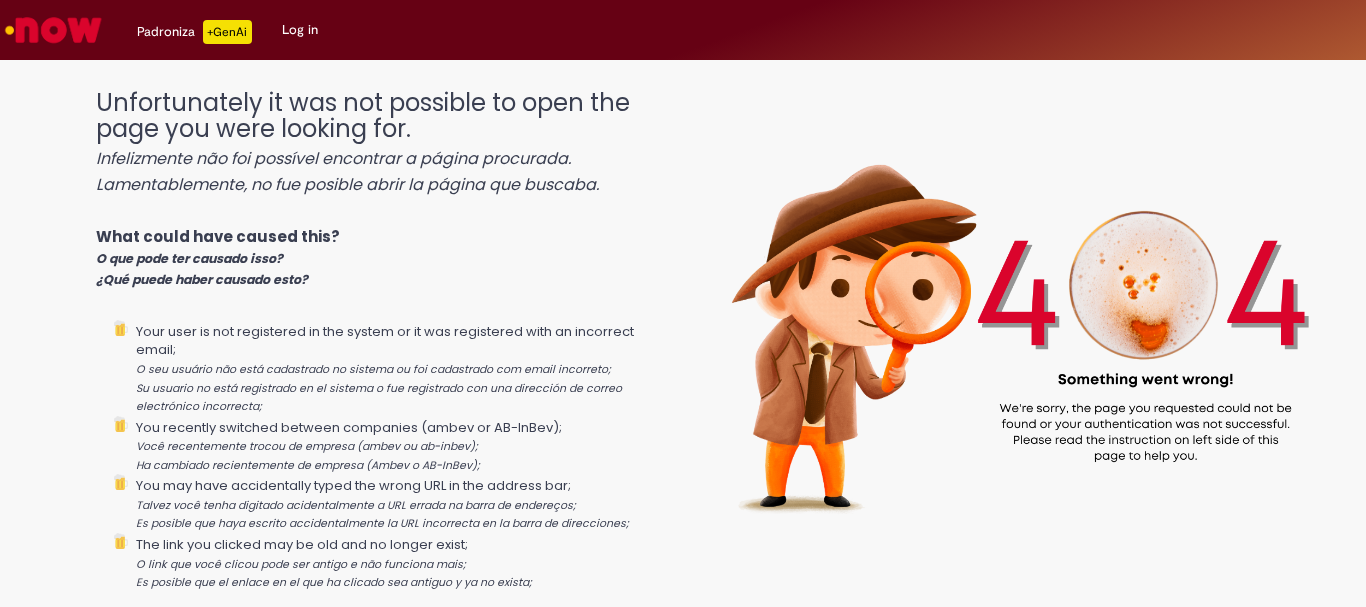 scroll, scrollTop: 0, scrollLeft: 0, axis: both 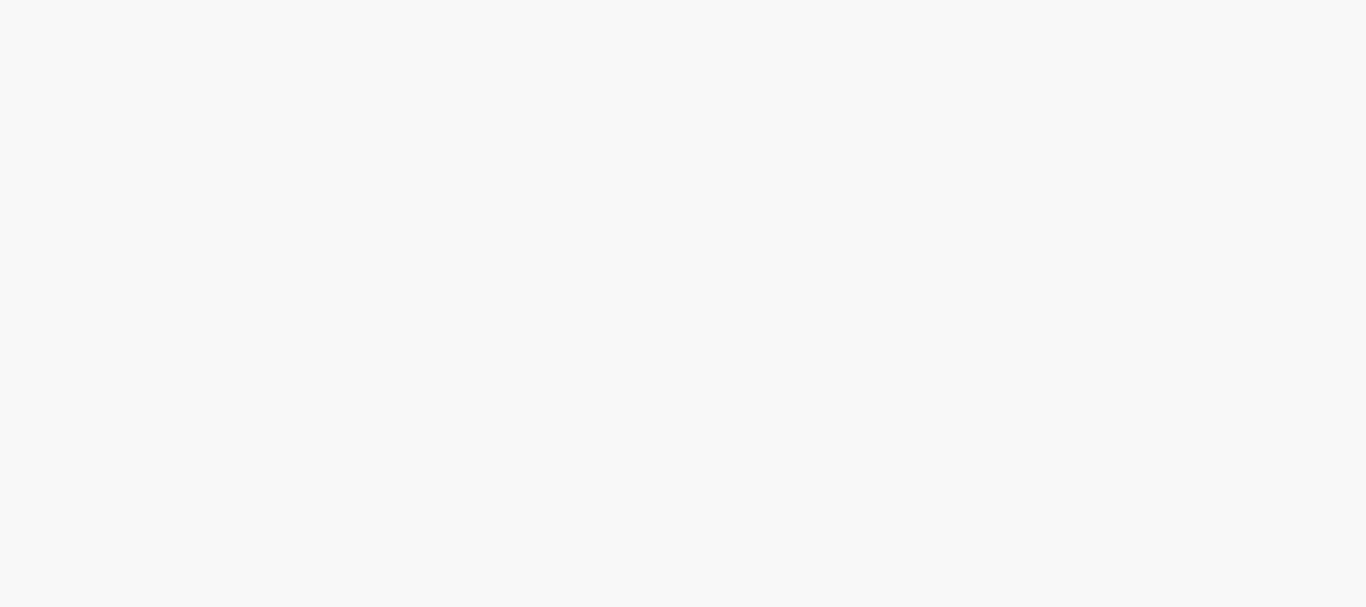 click on "ServiceNow
Skip to page content
Padroniza  +GenAi
Drafts
Drafts
Log in
Not Found
Unfortunately it was not possible to open the page you were looking for. Infelizmente não foi possível encontrar a página procurada. Lamentablemente, no fue posible abrir la página que buscaba.
What could have caused this? O que pode ter causado isso? ¿Qué puede haber causado esto?
Your user is not registered in the system or it was registered with an incorrect email;  O seu usuário não está cadastrado no sistema ou foi cadastrado com email incorreto;   Su usuario no está registrado en el sistema o fue registrado con una dirección de correo electrónico incorrecta;
You recently switched between companies (ambev or AB-InBev);  Você recentemente trocou de empresa (ambev ou ab-inbev);" at bounding box center (683, 303) 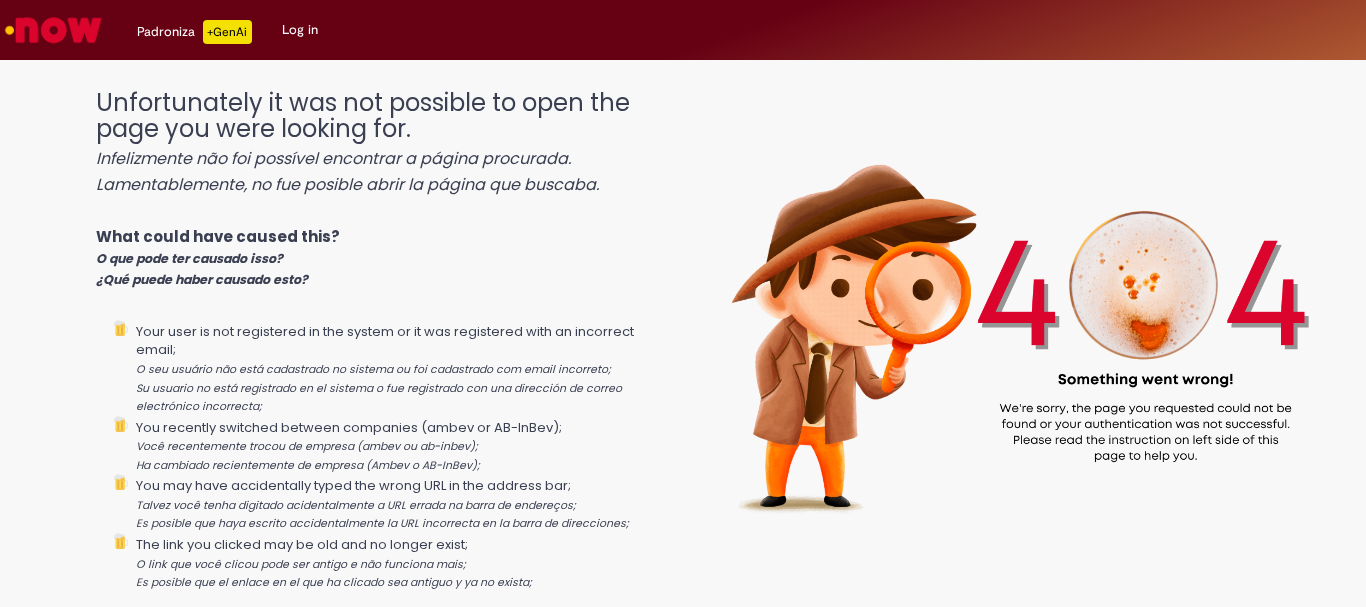 scroll, scrollTop: 0, scrollLeft: 0, axis: both 